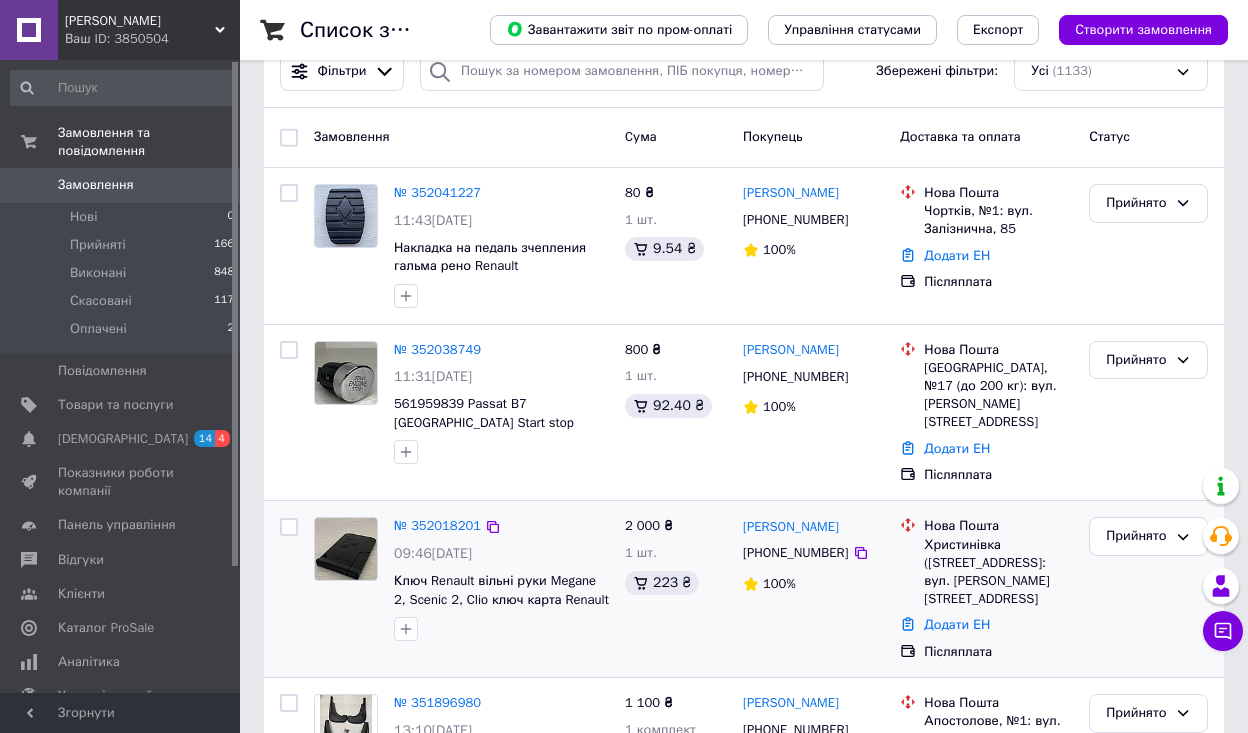 scroll, scrollTop: 240, scrollLeft: 0, axis: vertical 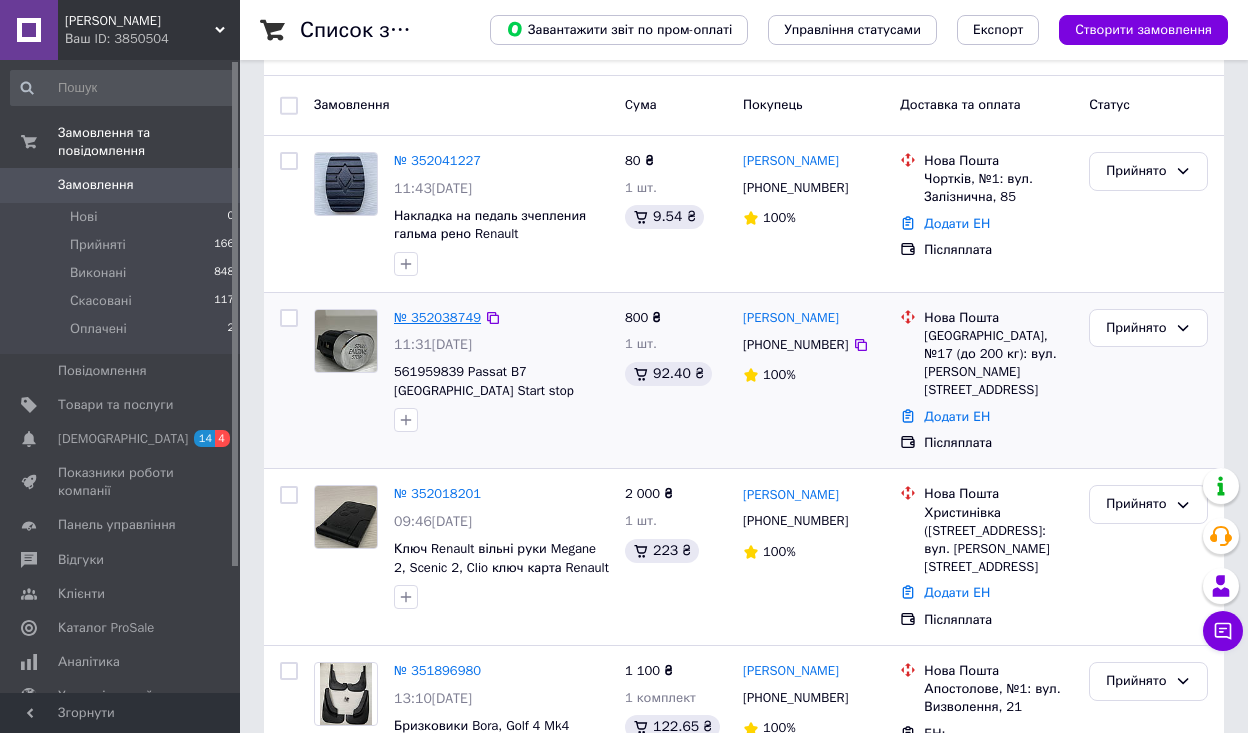 click on "№ 352038749" at bounding box center (437, 317) 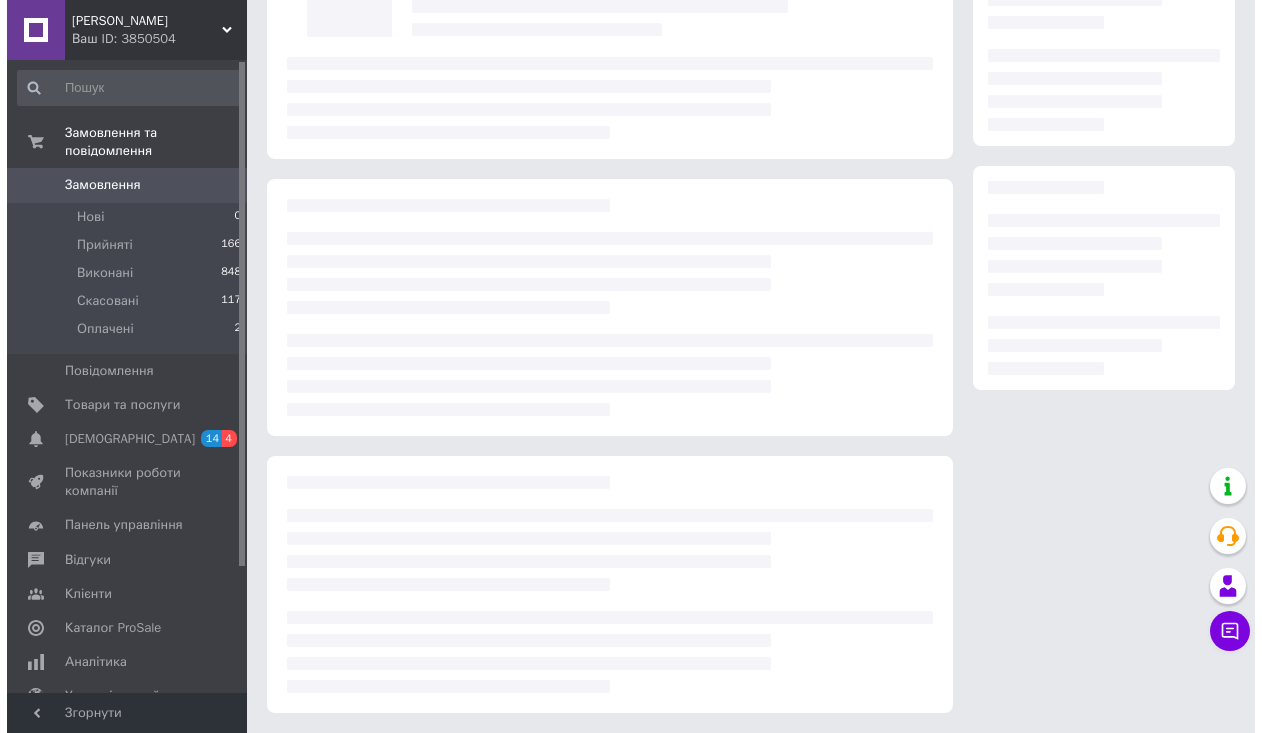scroll, scrollTop: 0, scrollLeft: 0, axis: both 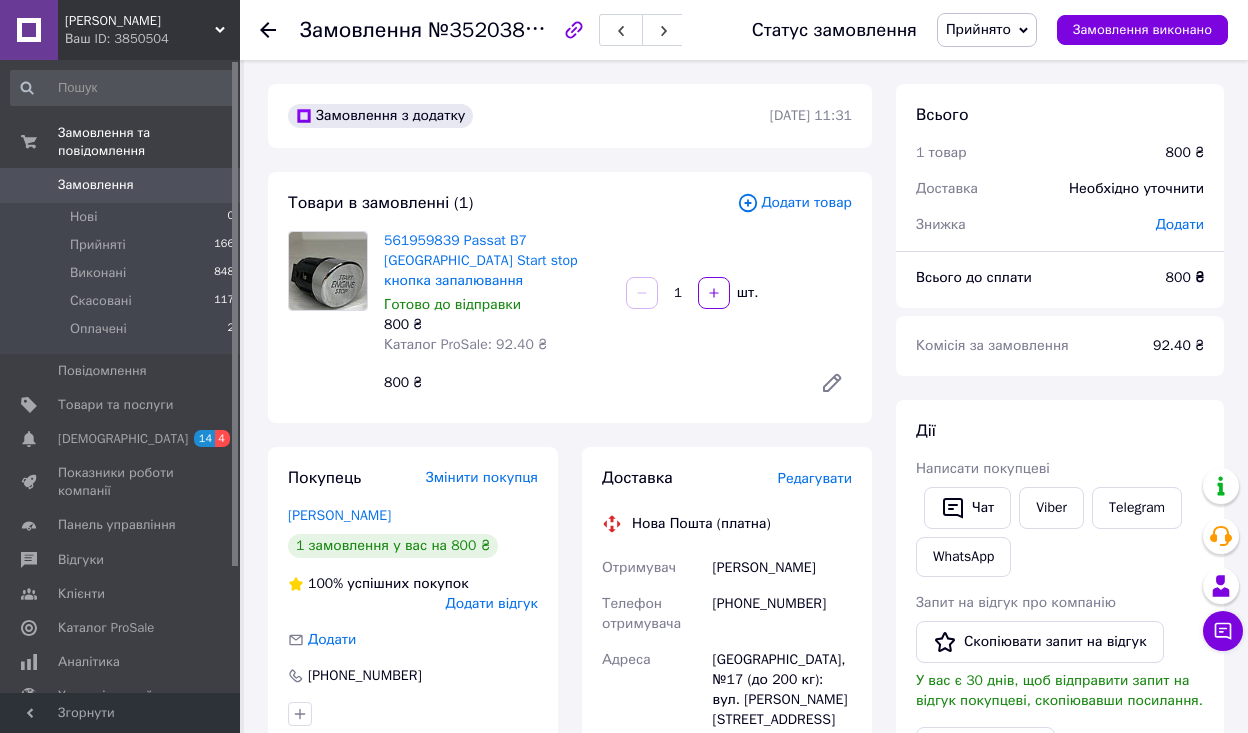 click on "Редагувати" at bounding box center [815, 478] 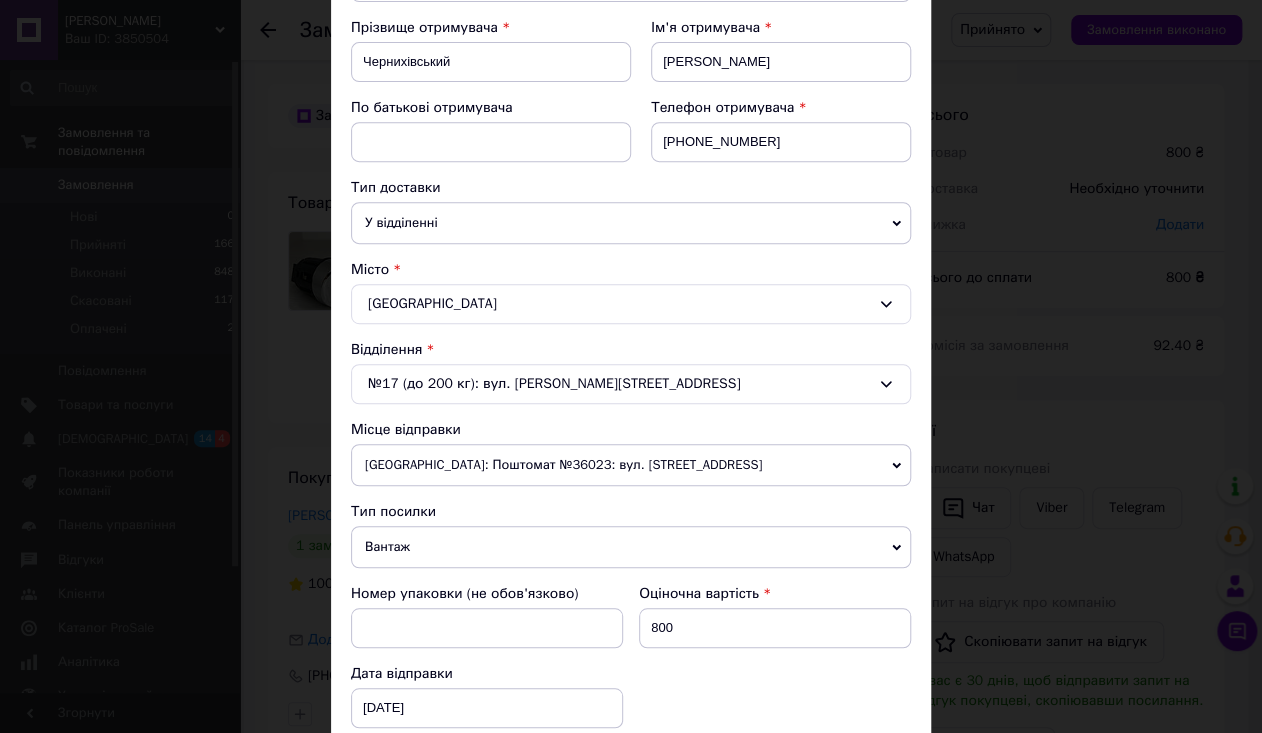 scroll, scrollTop: 320, scrollLeft: 0, axis: vertical 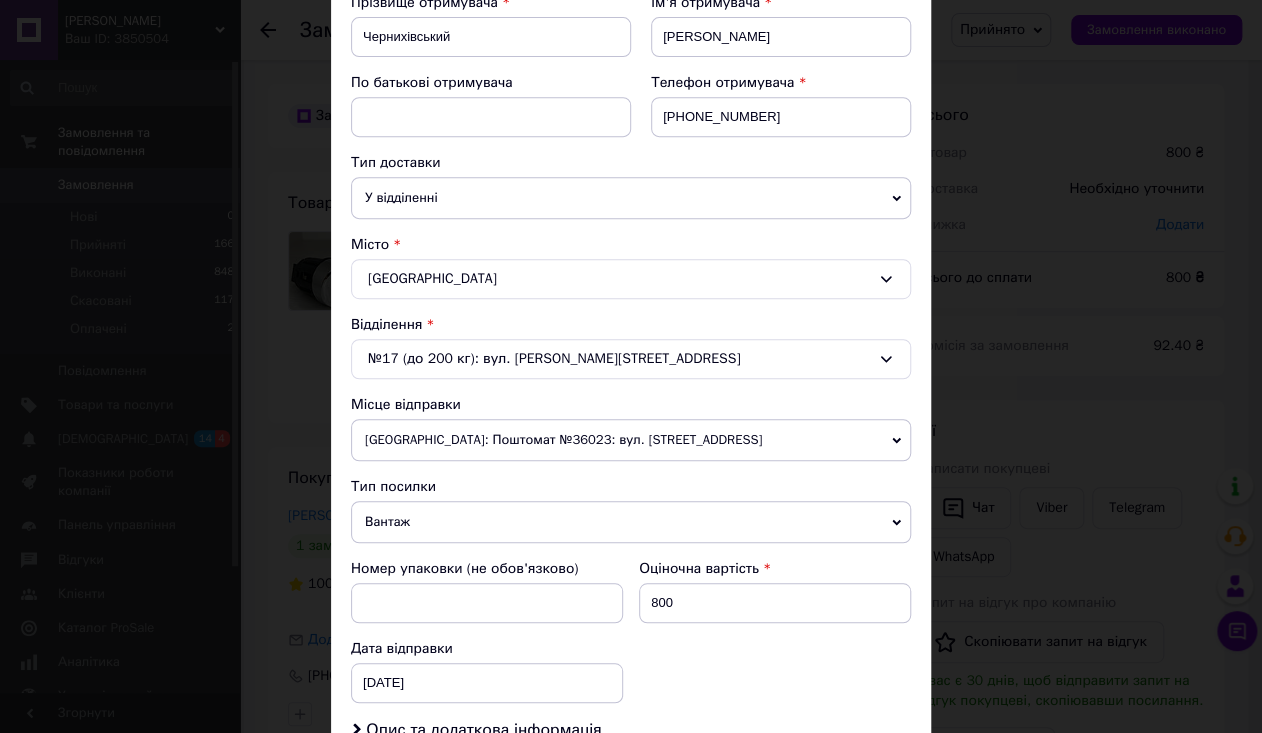 click on "Вантаж" at bounding box center (631, 522) 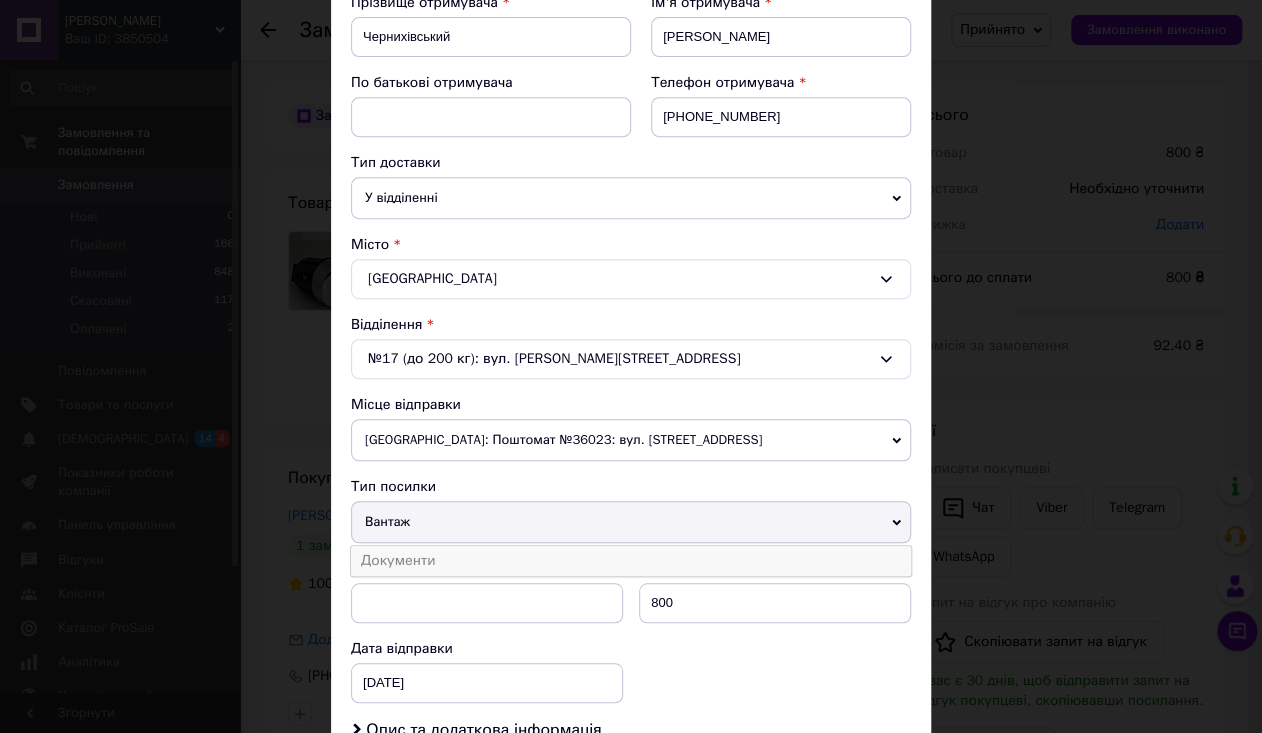 click on "Документи" at bounding box center [631, 561] 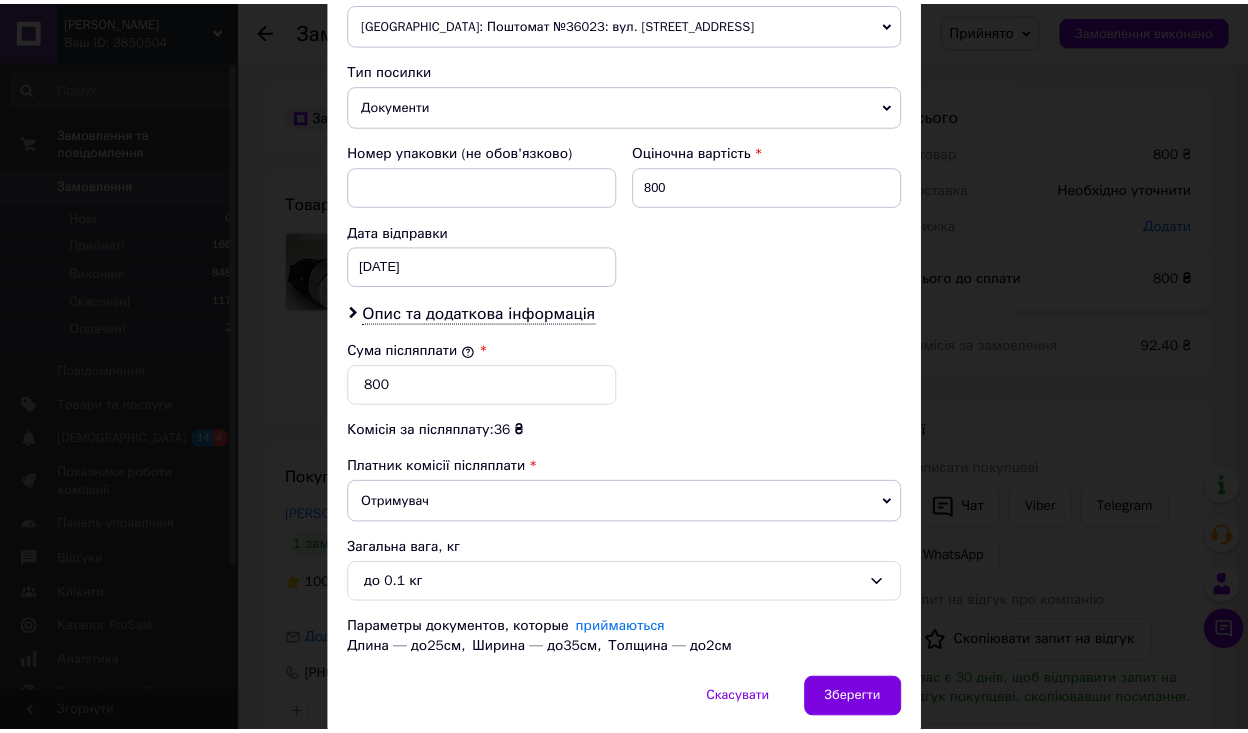 scroll, scrollTop: 807, scrollLeft: 0, axis: vertical 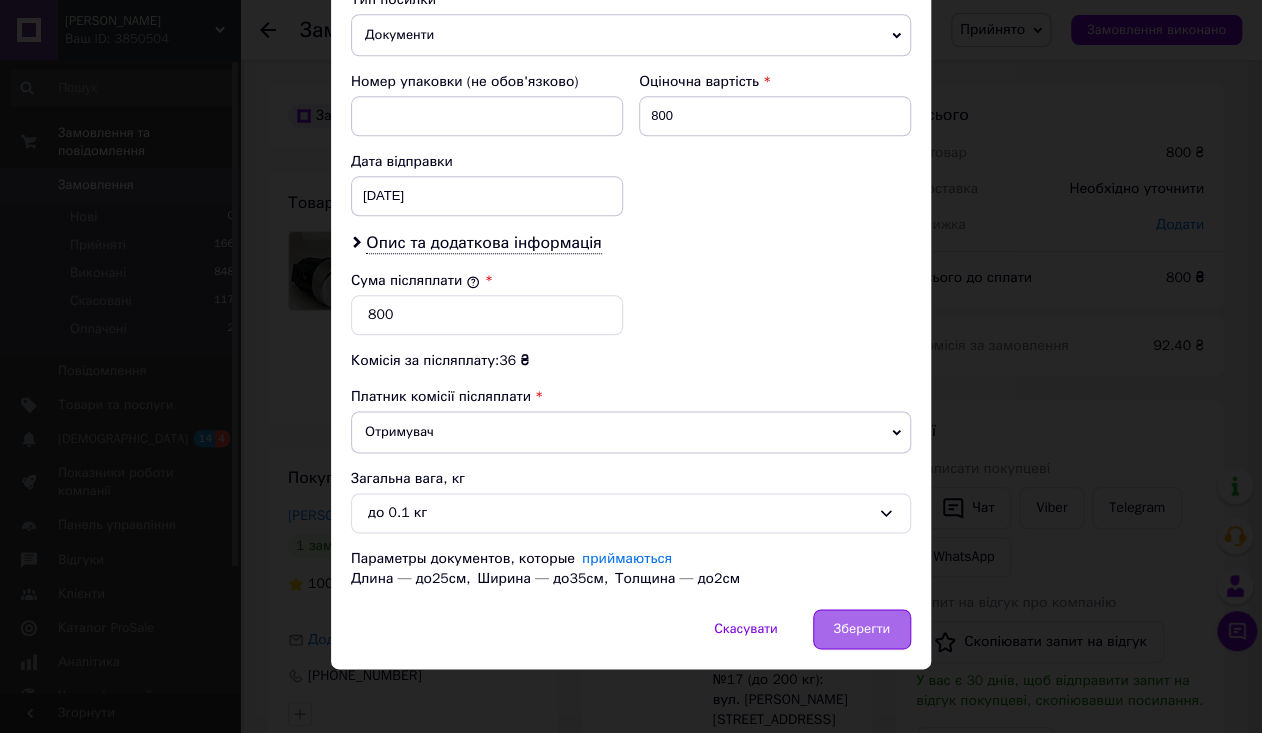 click on "Зберегти" at bounding box center (862, 629) 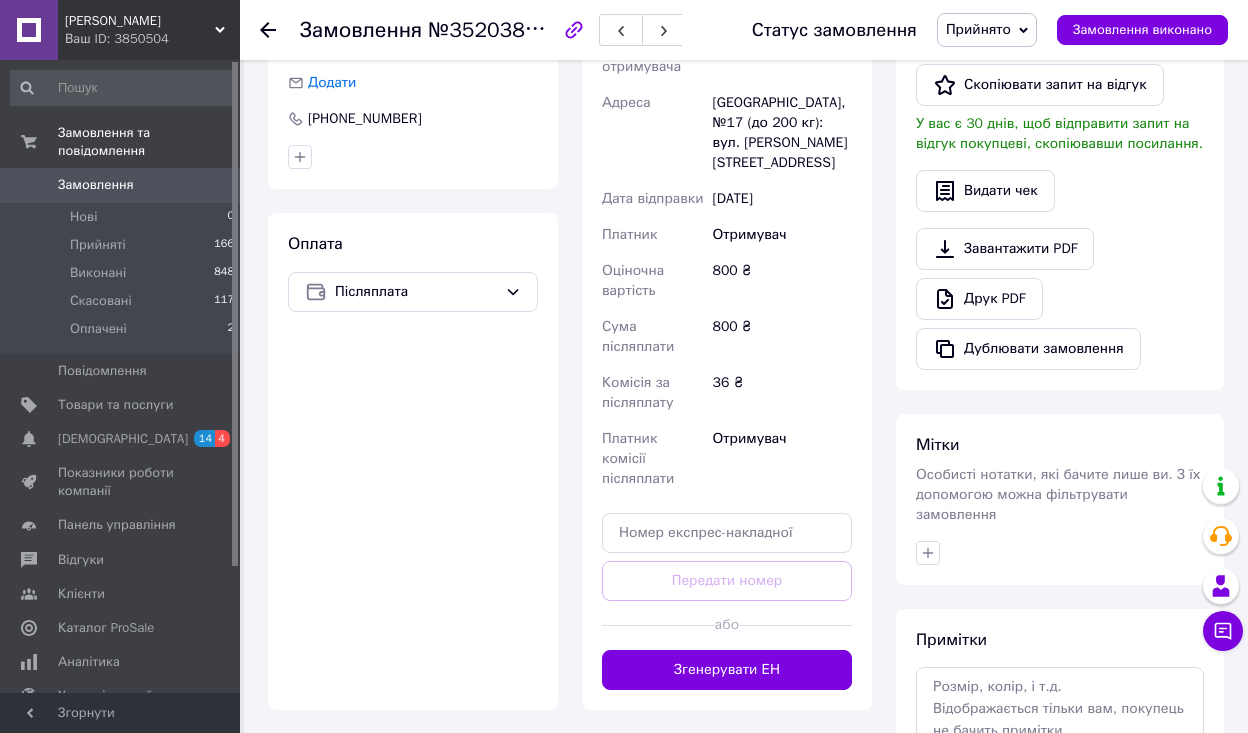 scroll, scrollTop: 640, scrollLeft: 0, axis: vertical 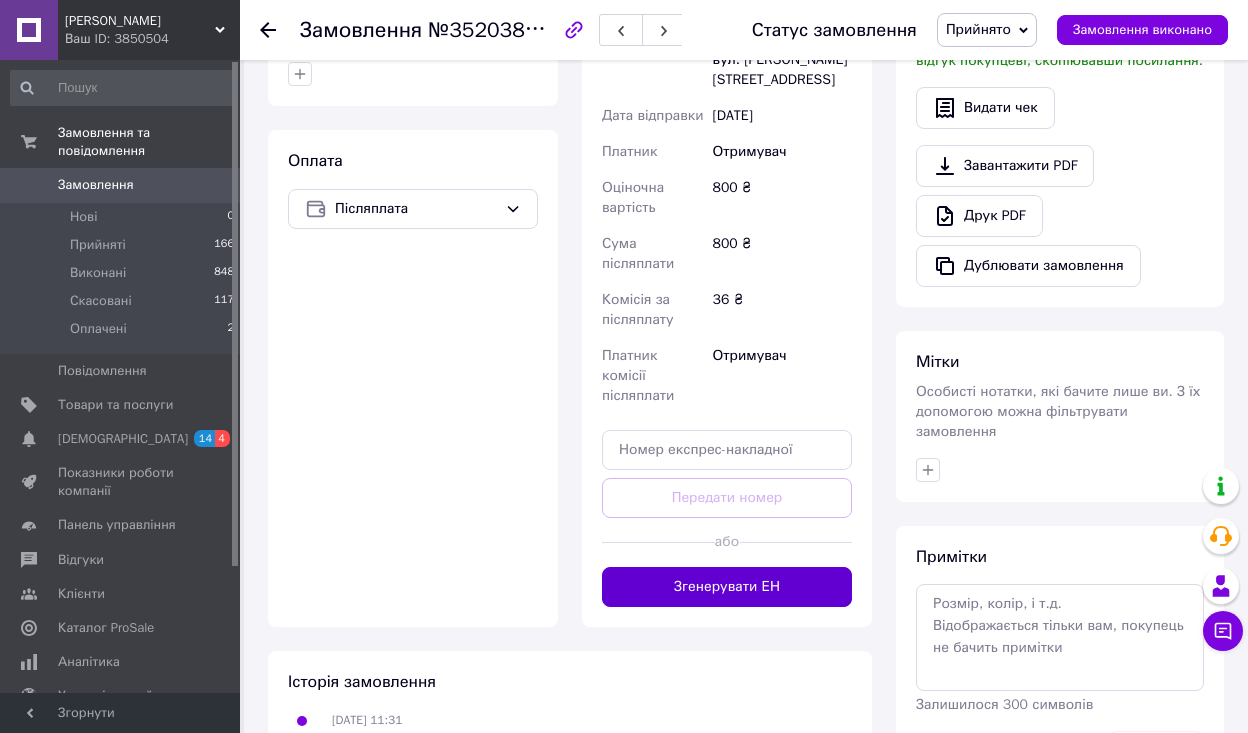 click on "Згенерувати ЕН" at bounding box center [727, 587] 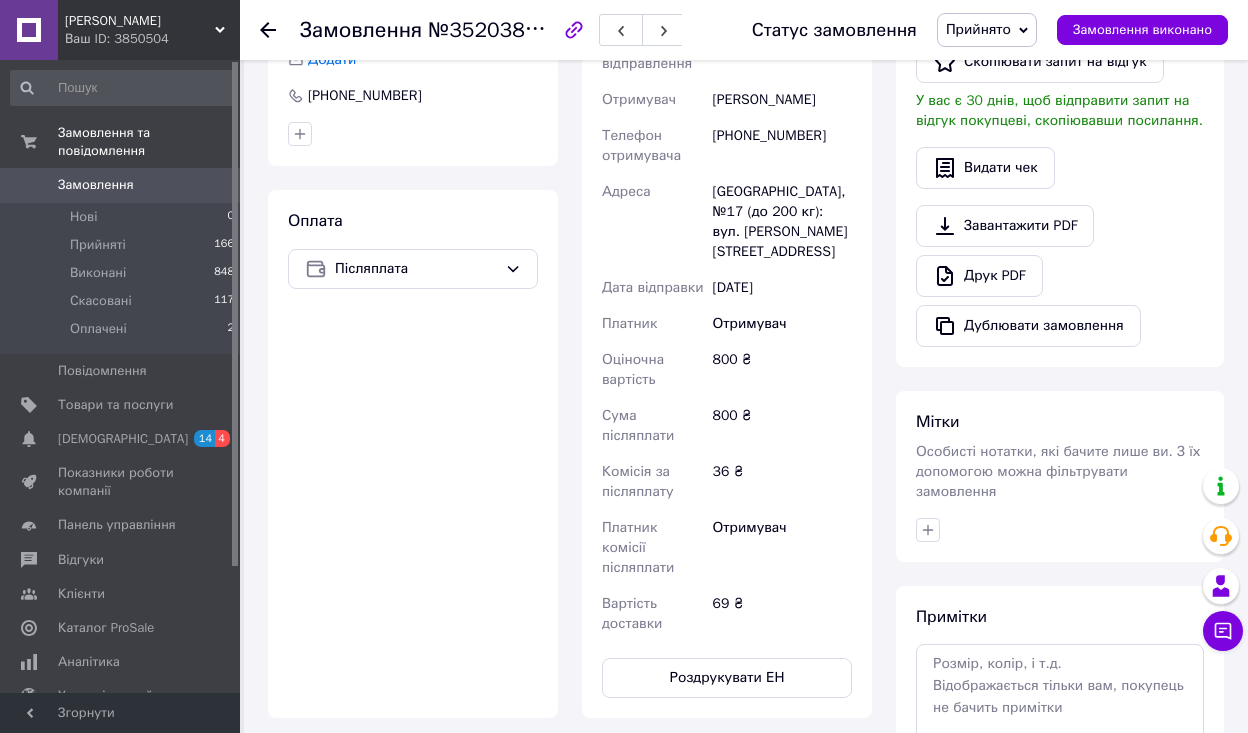 scroll, scrollTop: 320, scrollLeft: 0, axis: vertical 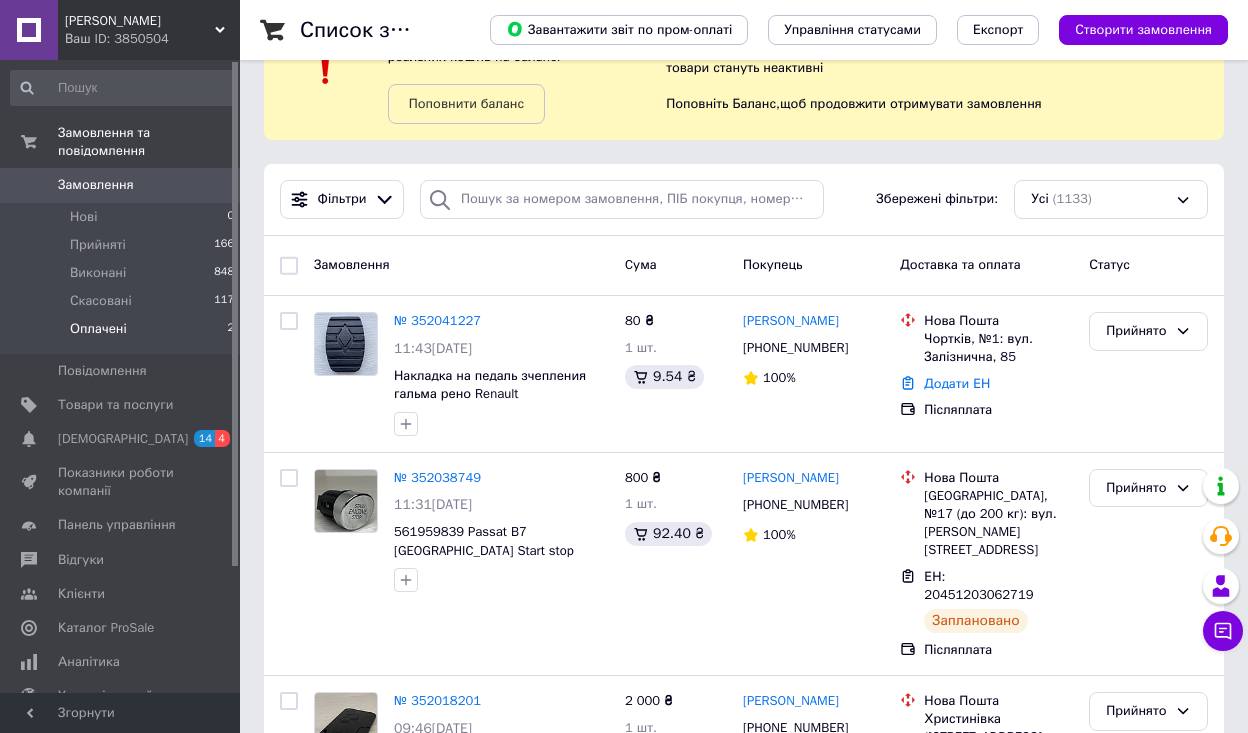 click on "Оплачені" at bounding box center [98, 329] 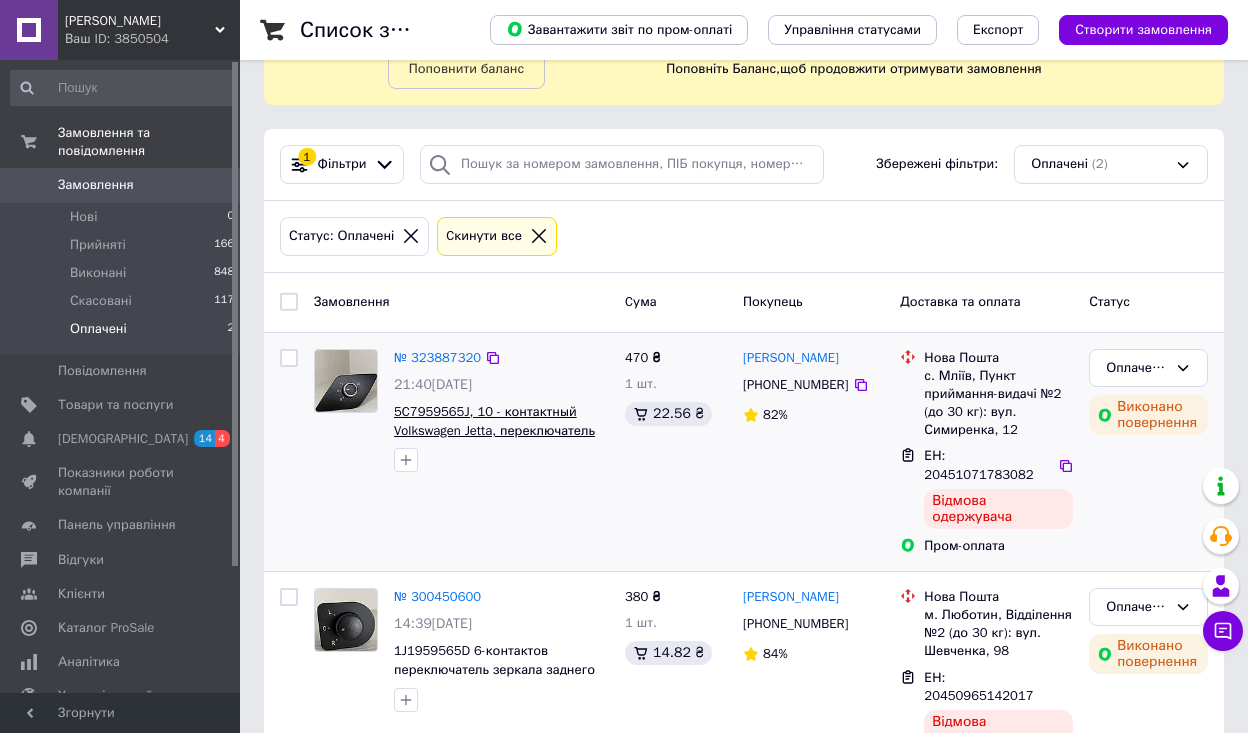 scroll, scrollTop: 160, scrollLeft: 0, axis: vertical 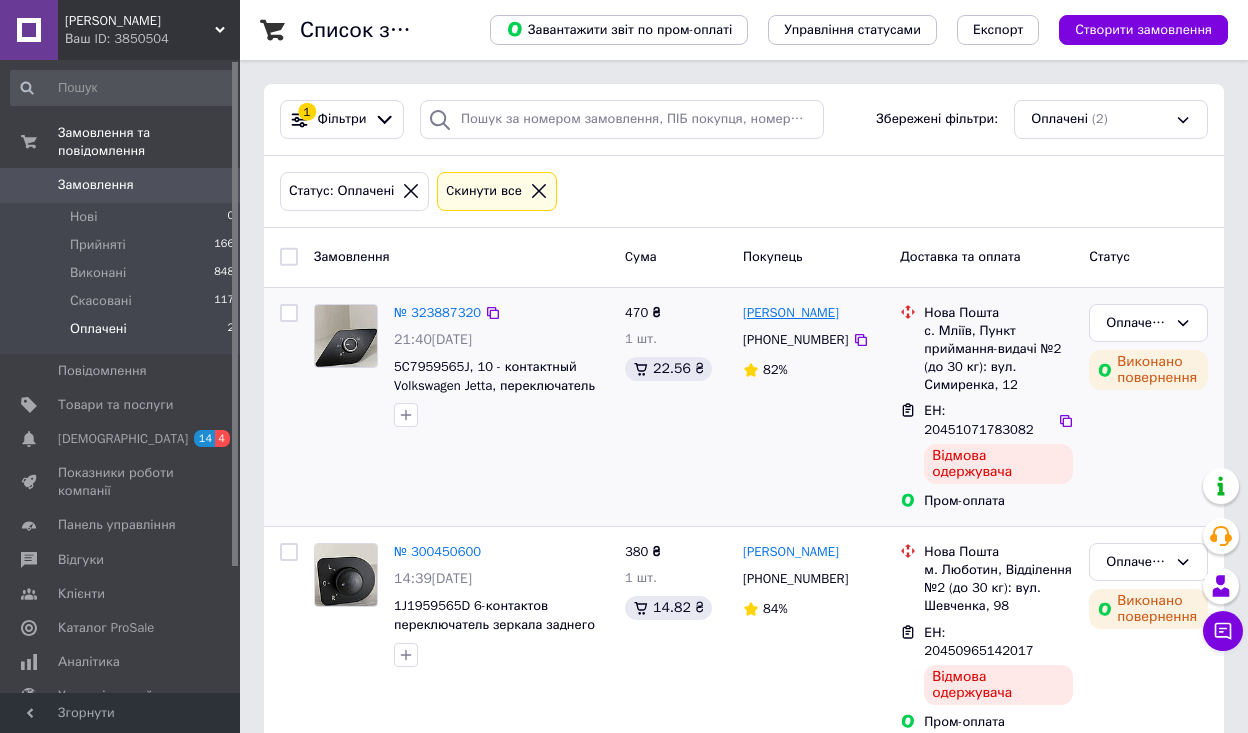 click on "[PERSON_NAME]" at bounding box center [791, 313] 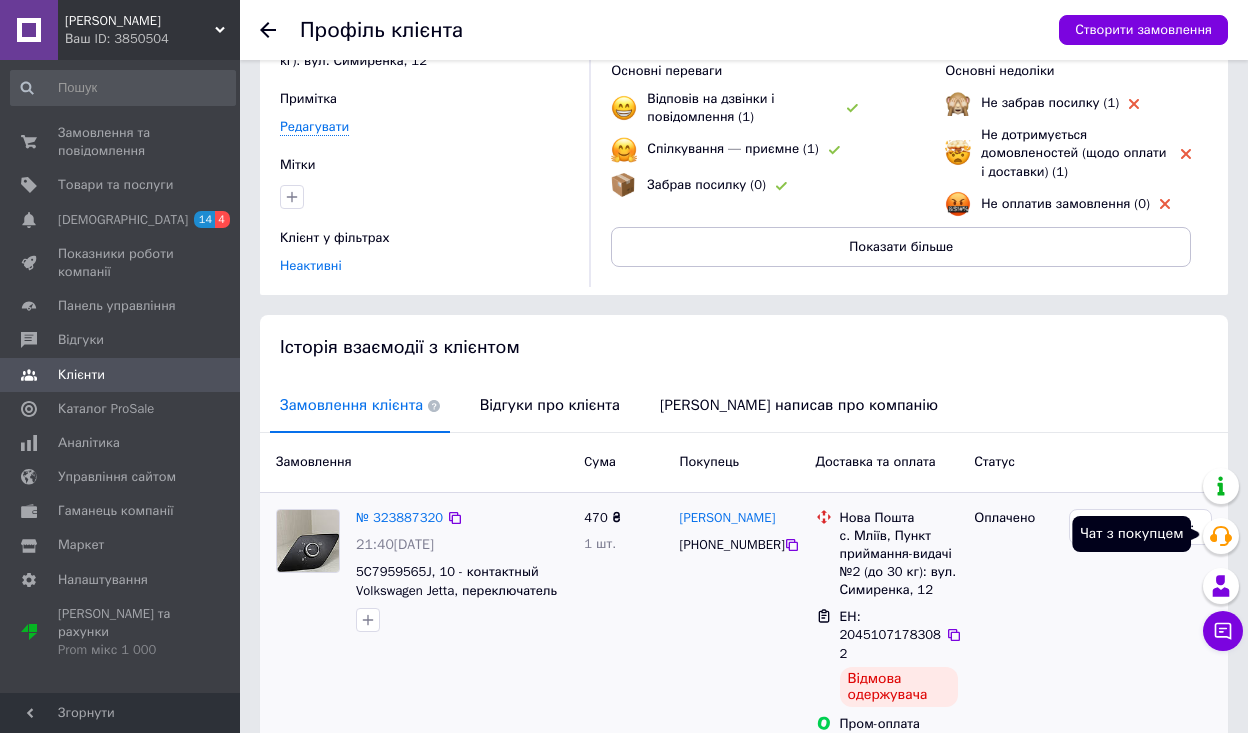 scroll, scrollTop: 160, scrollLeft: 0, axis: vertical 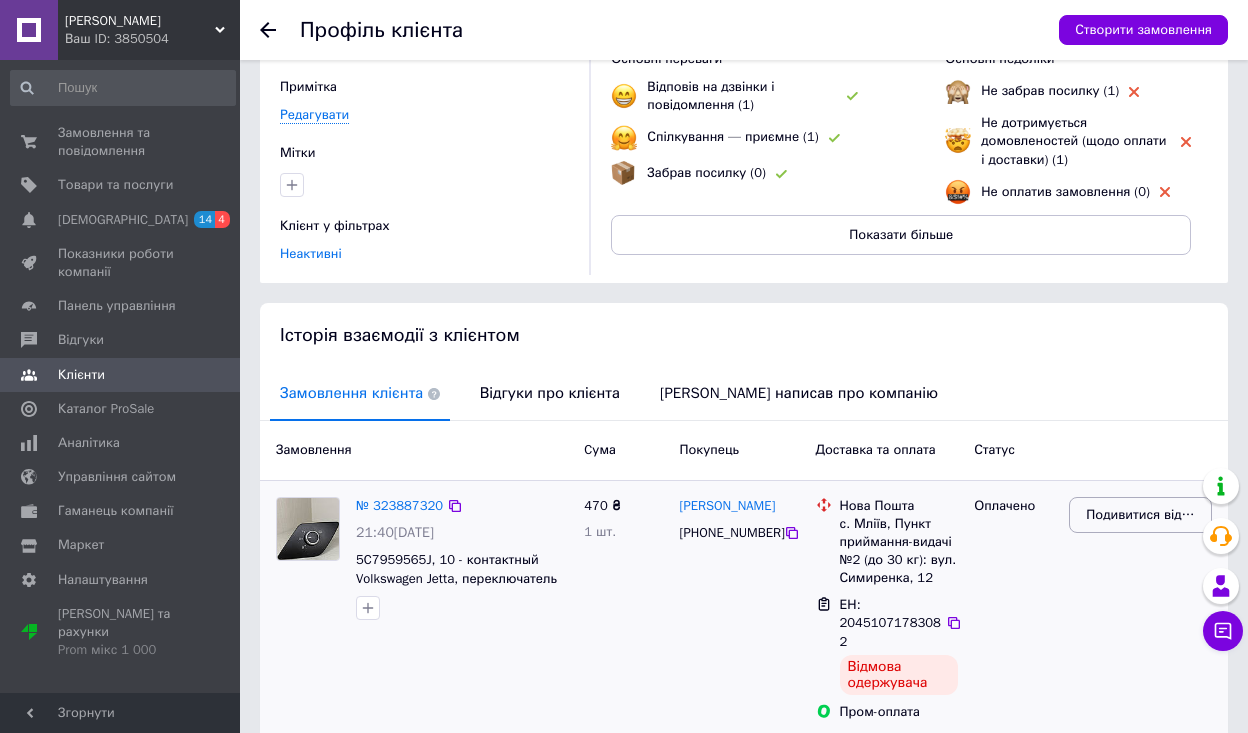 click on "Подивитися відгук" at bounding box center (1140, 515) 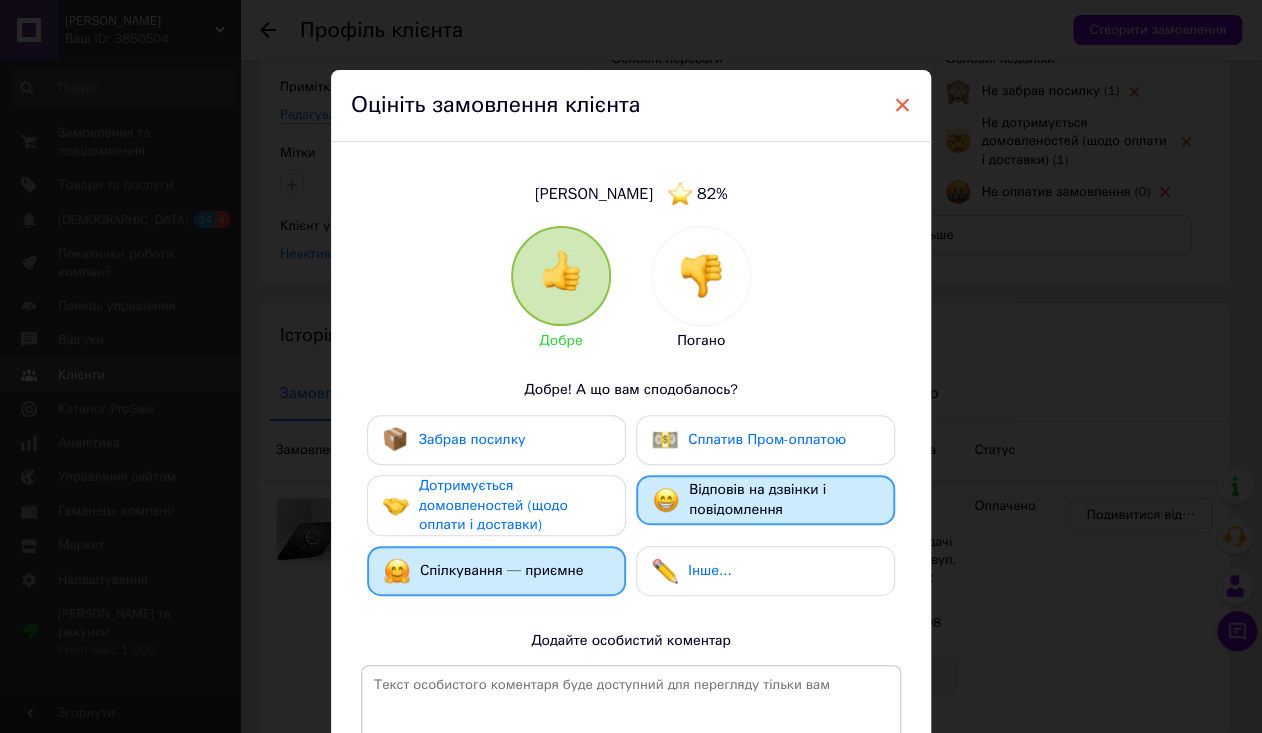 click on "×" at bounding box center (902, 105) 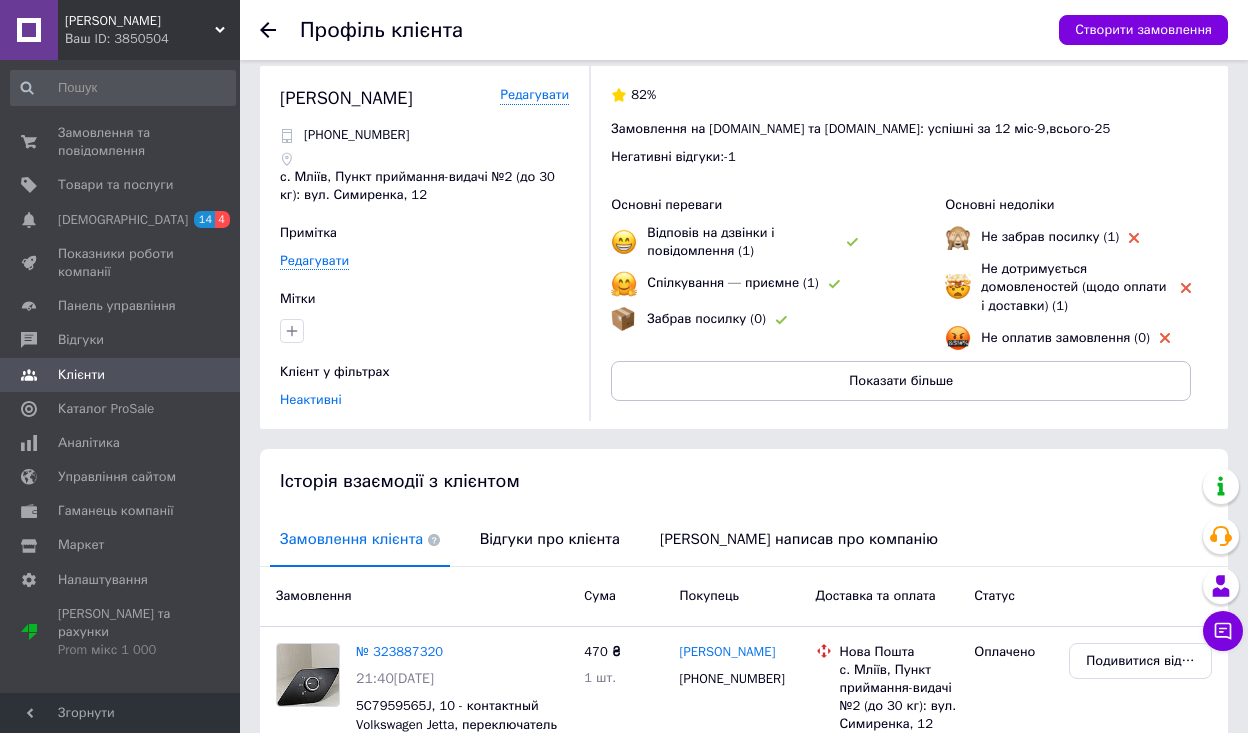 scroll, scrollTop: 0, scrollLeft: 0, axis: both 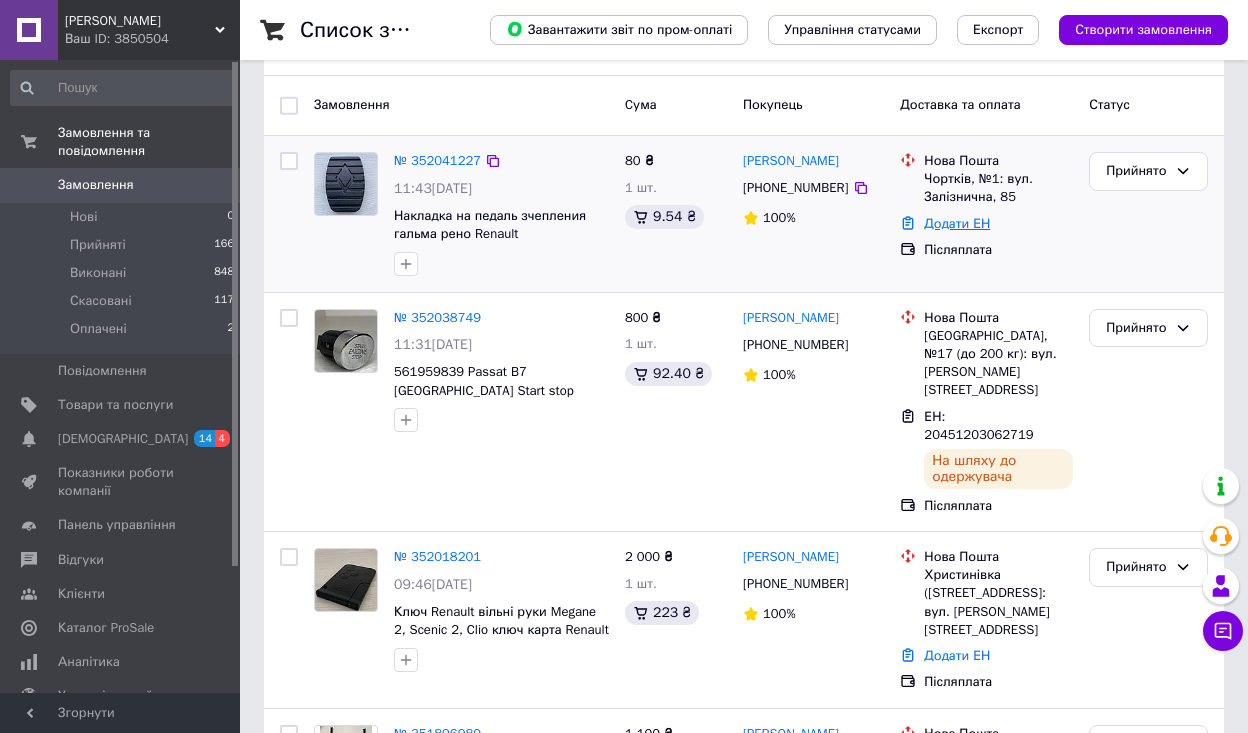 click on "Додати ЕН" at bounding box center [957, 223] 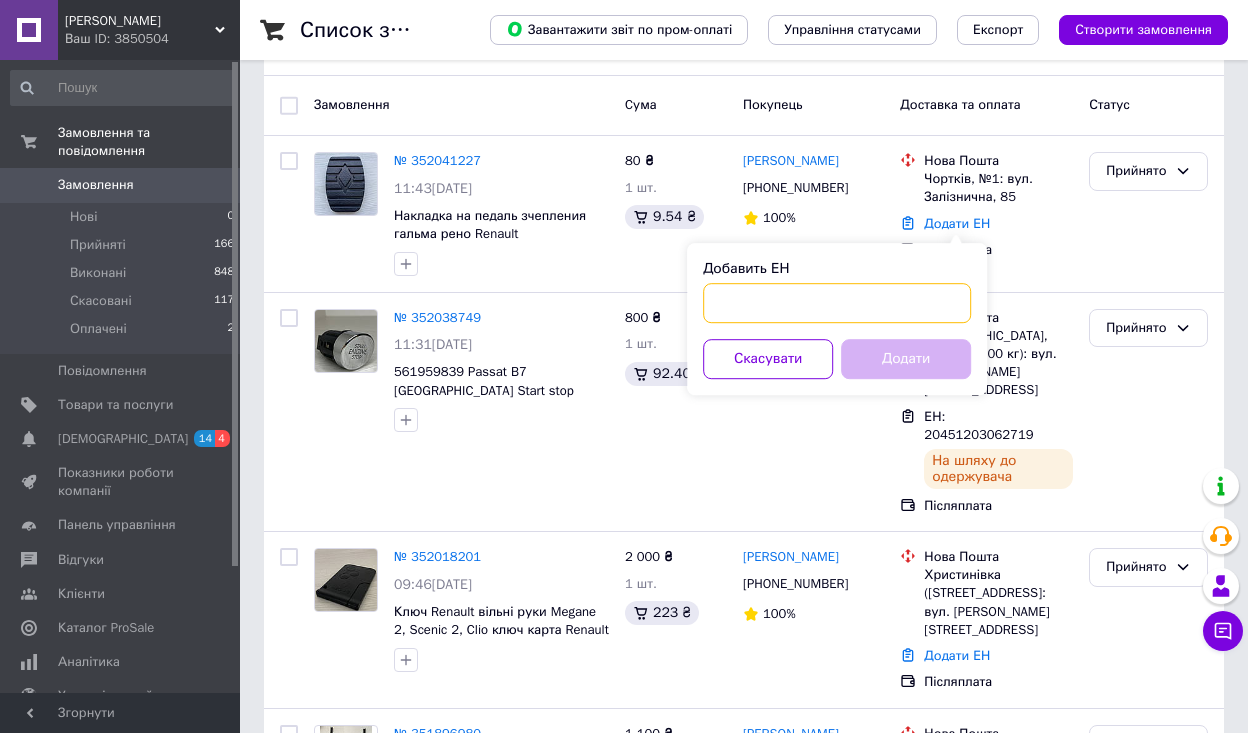 click on "Добавить ЕН" at bounding box center (837, 303) 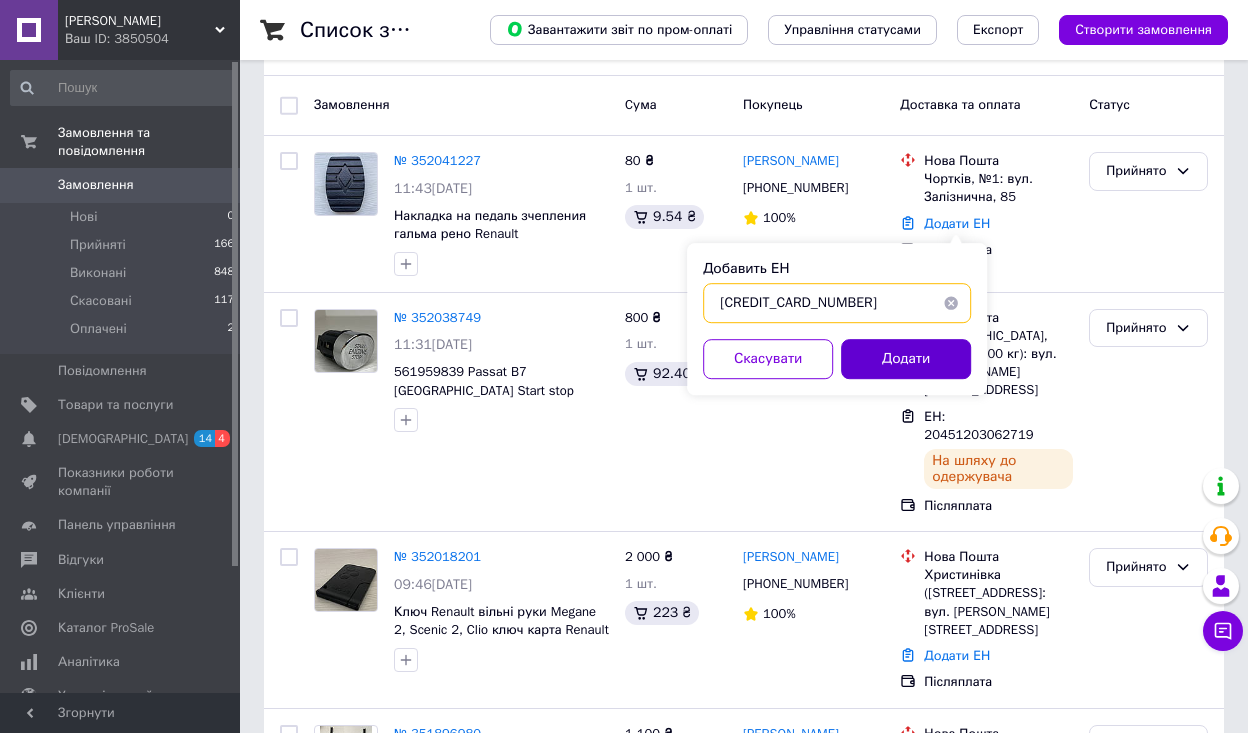 type on "59001412327775" 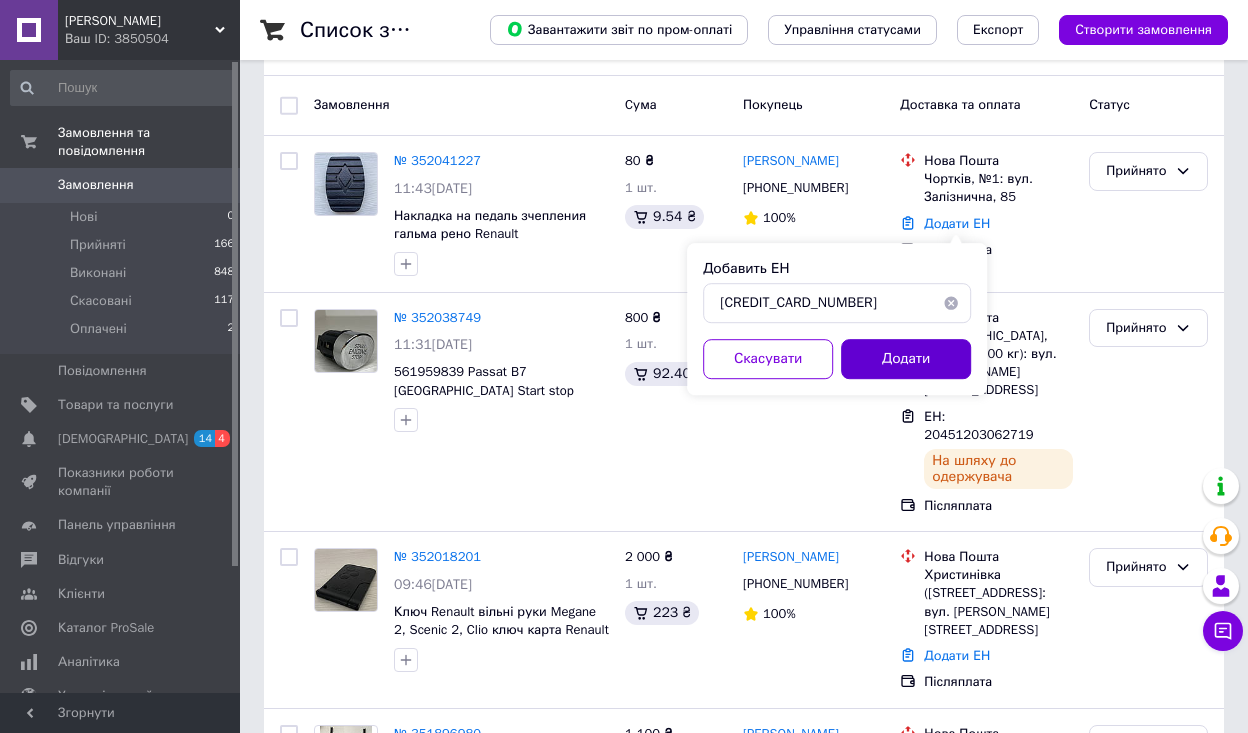 click on "Додати" at bounding box center [906, 359] 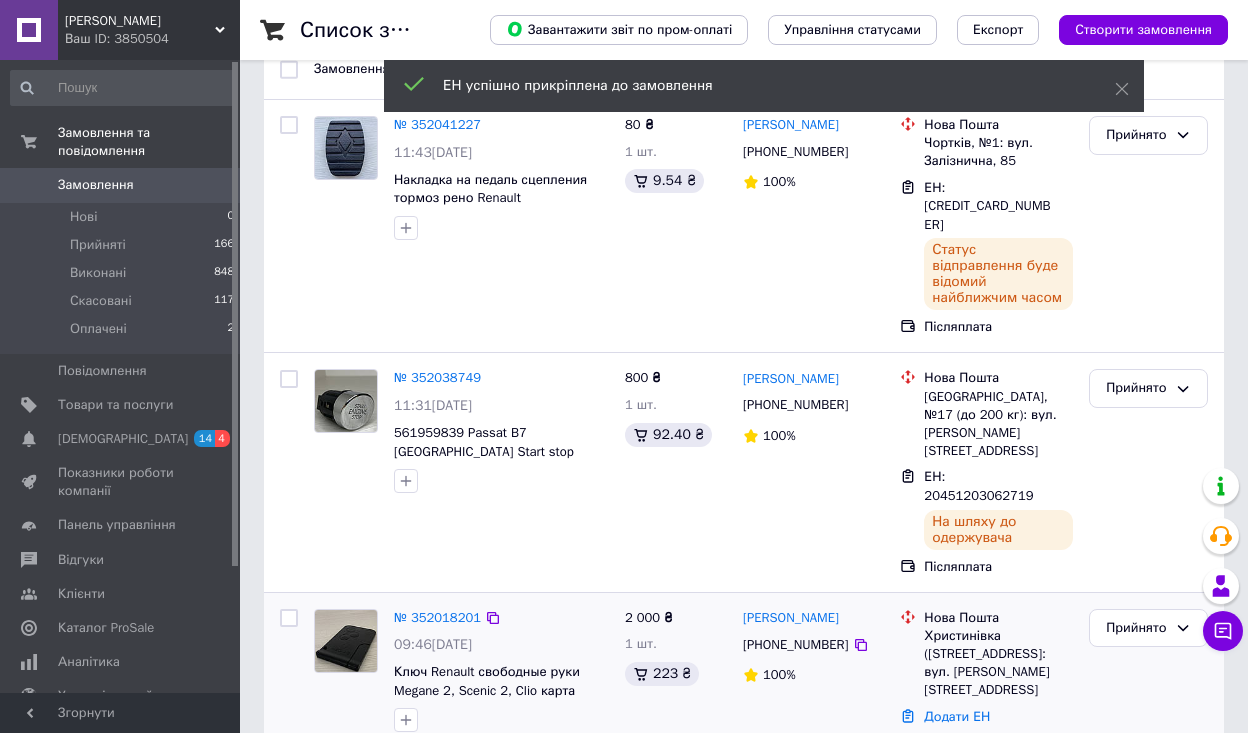 scroll, scrollTop: 400, scrollLeft: 0, axis: vertical 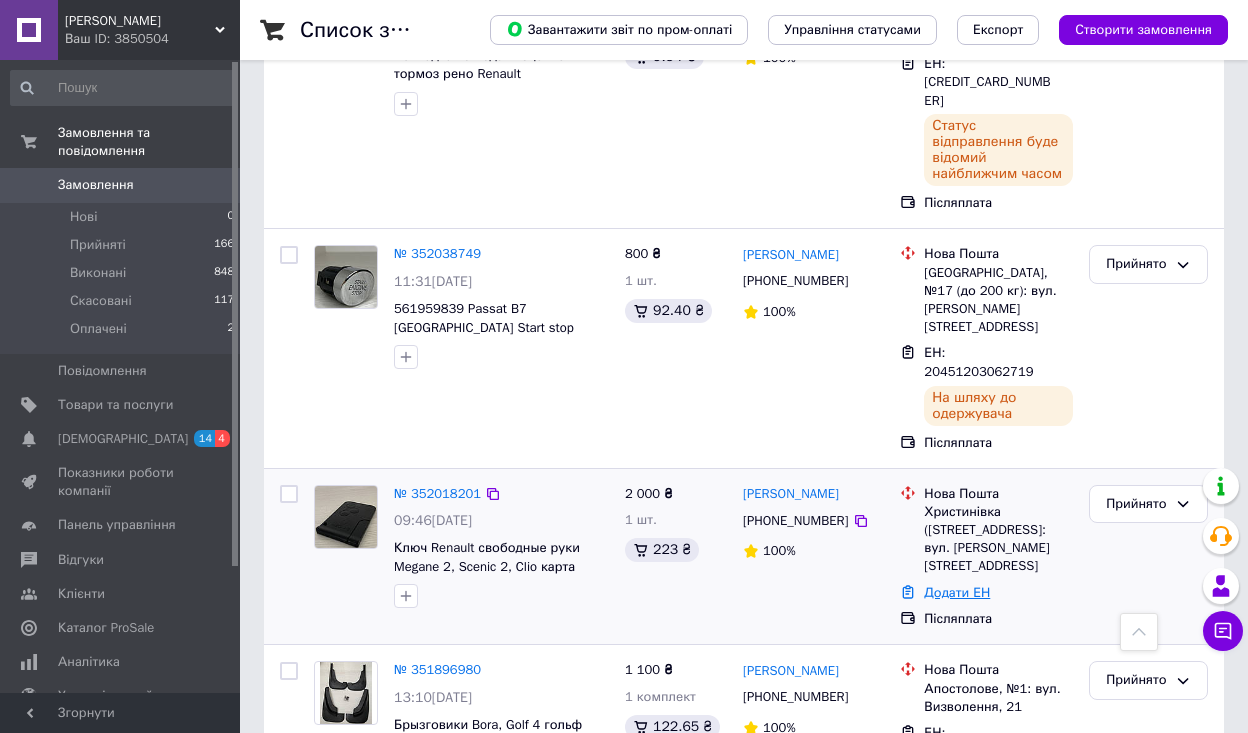 click on "Додати ЕН" at bounding box center [957, 592] 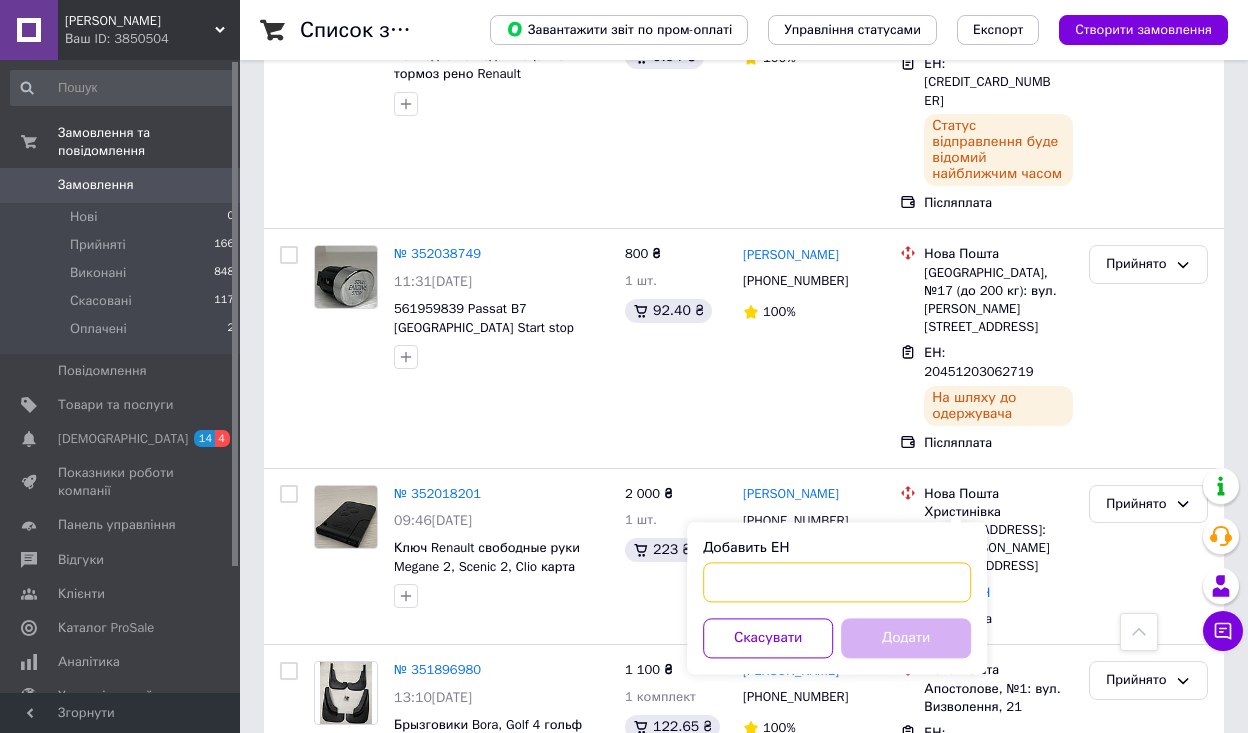 click on "Добавить ЕН" at bounding box center (837, 582) 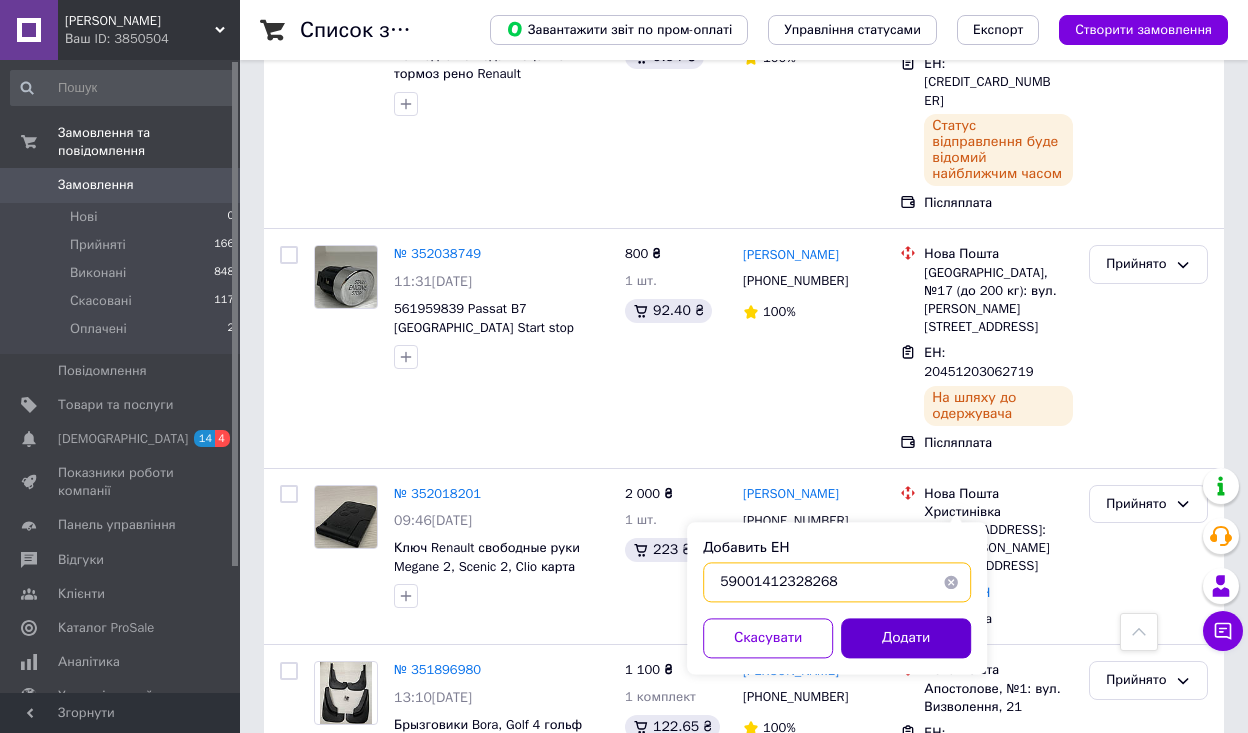 type on "59001412328268" 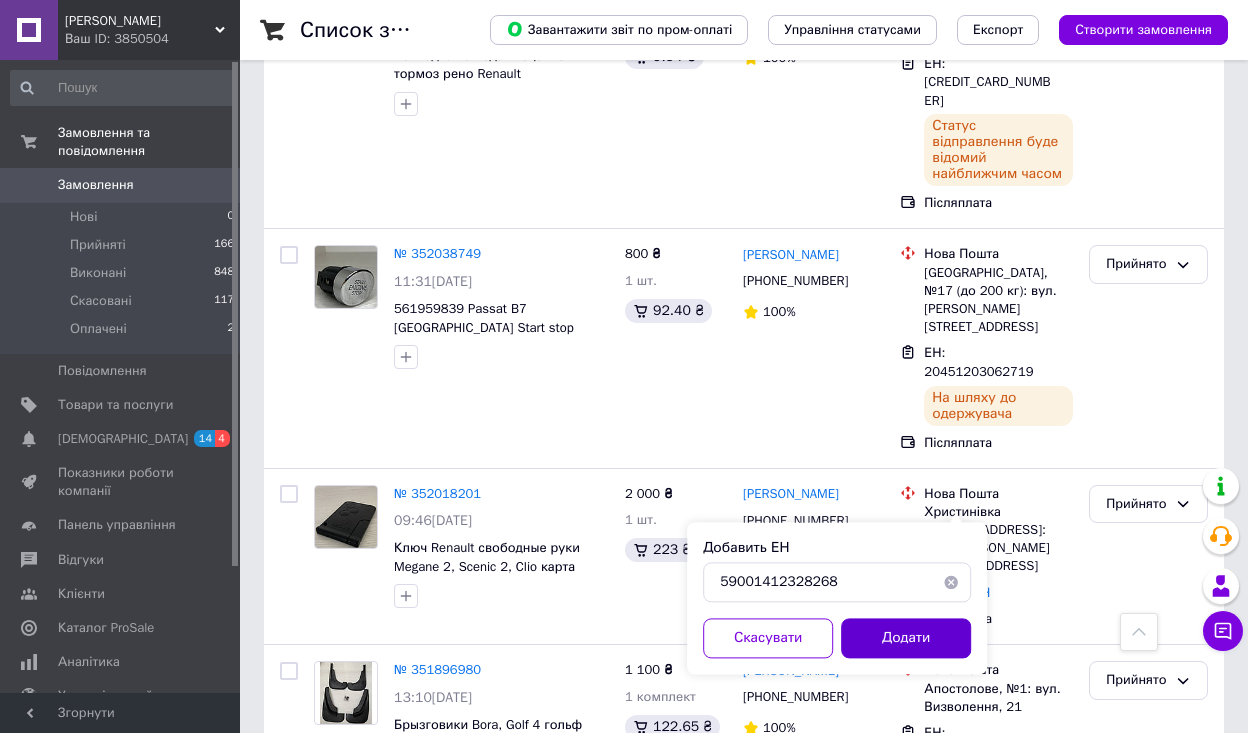 click on "Додати" at bounding box center [906, 638] 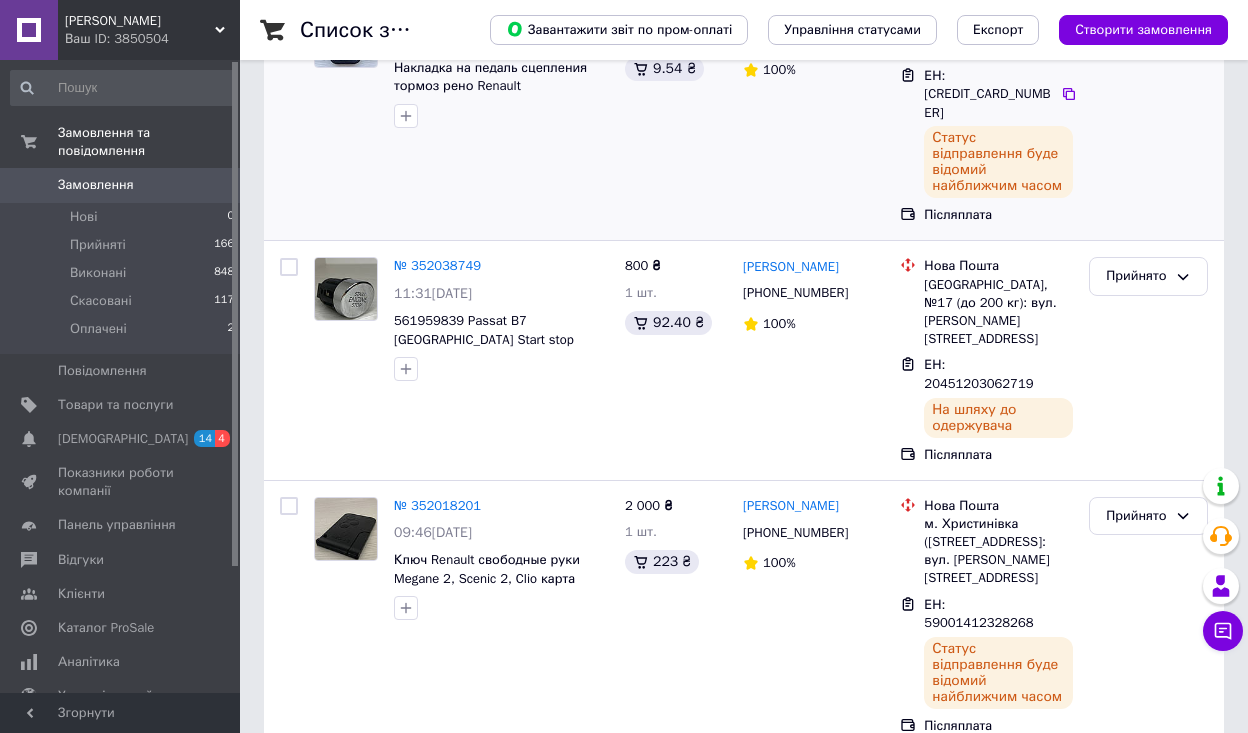 scroll, scrollTop: 480, scrollLeft: 0, axis: vertical 